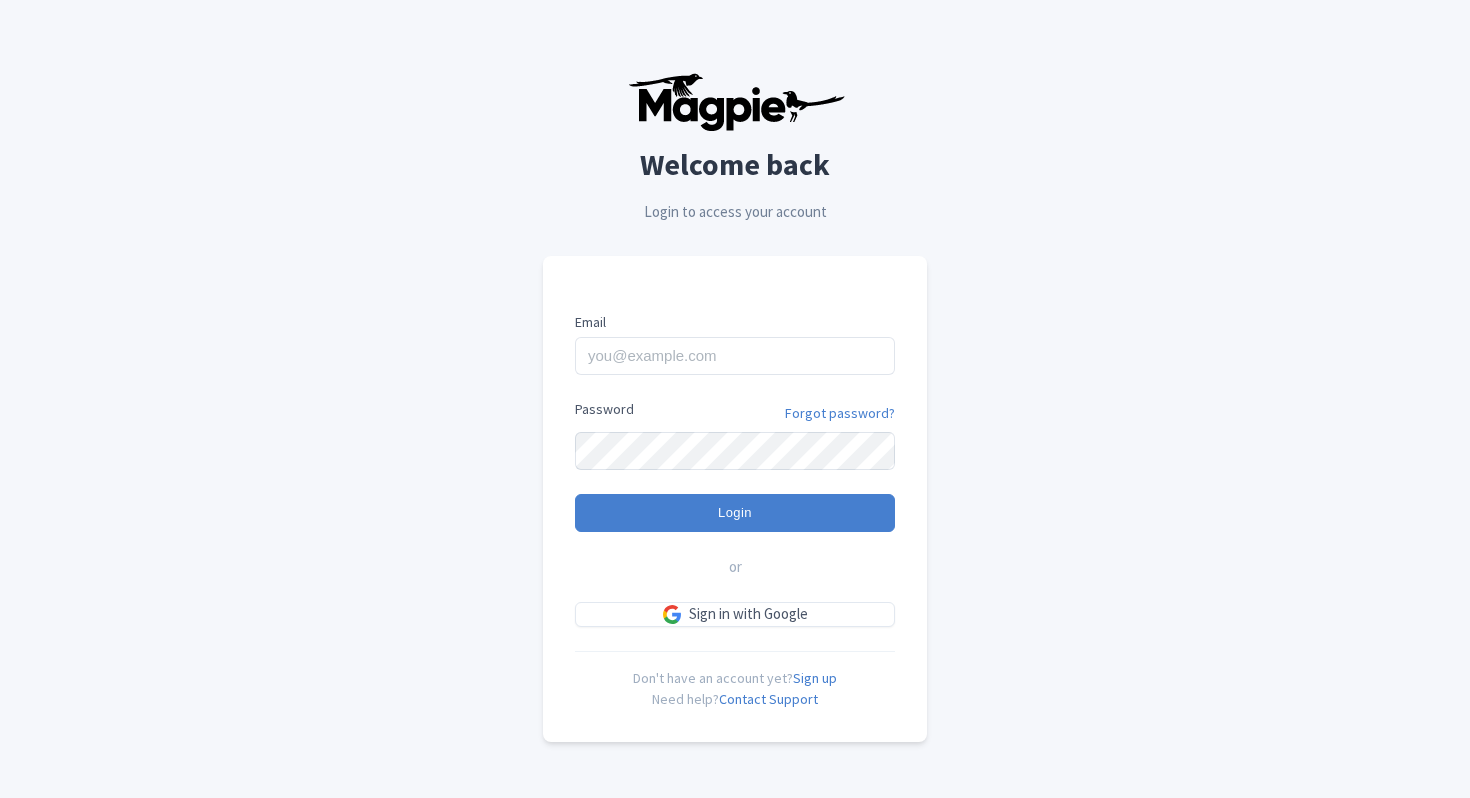 scroll, scrollTop: 0, scrollLeft: 0, axis: both 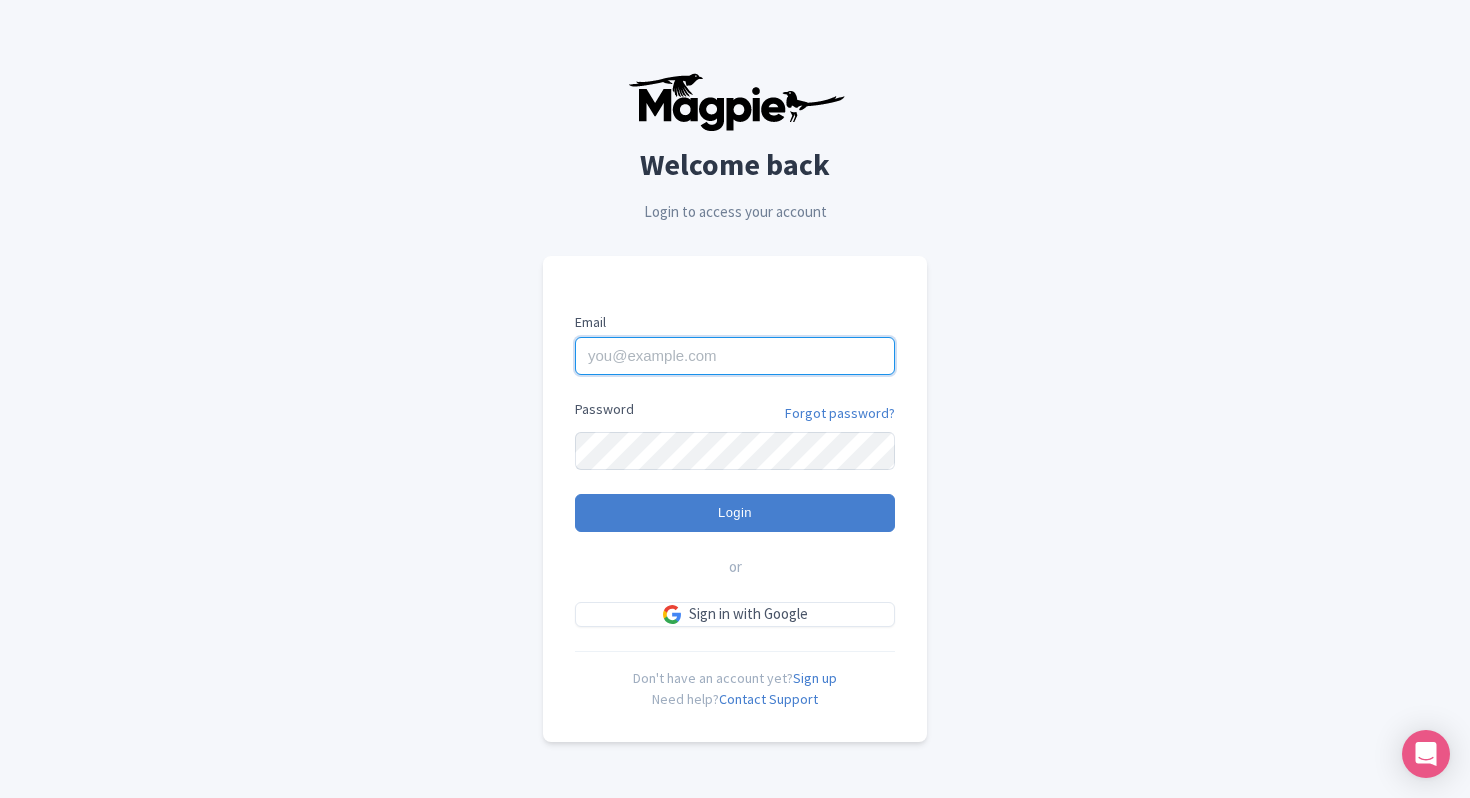 type on "benjim@mild2wildrafting.com" 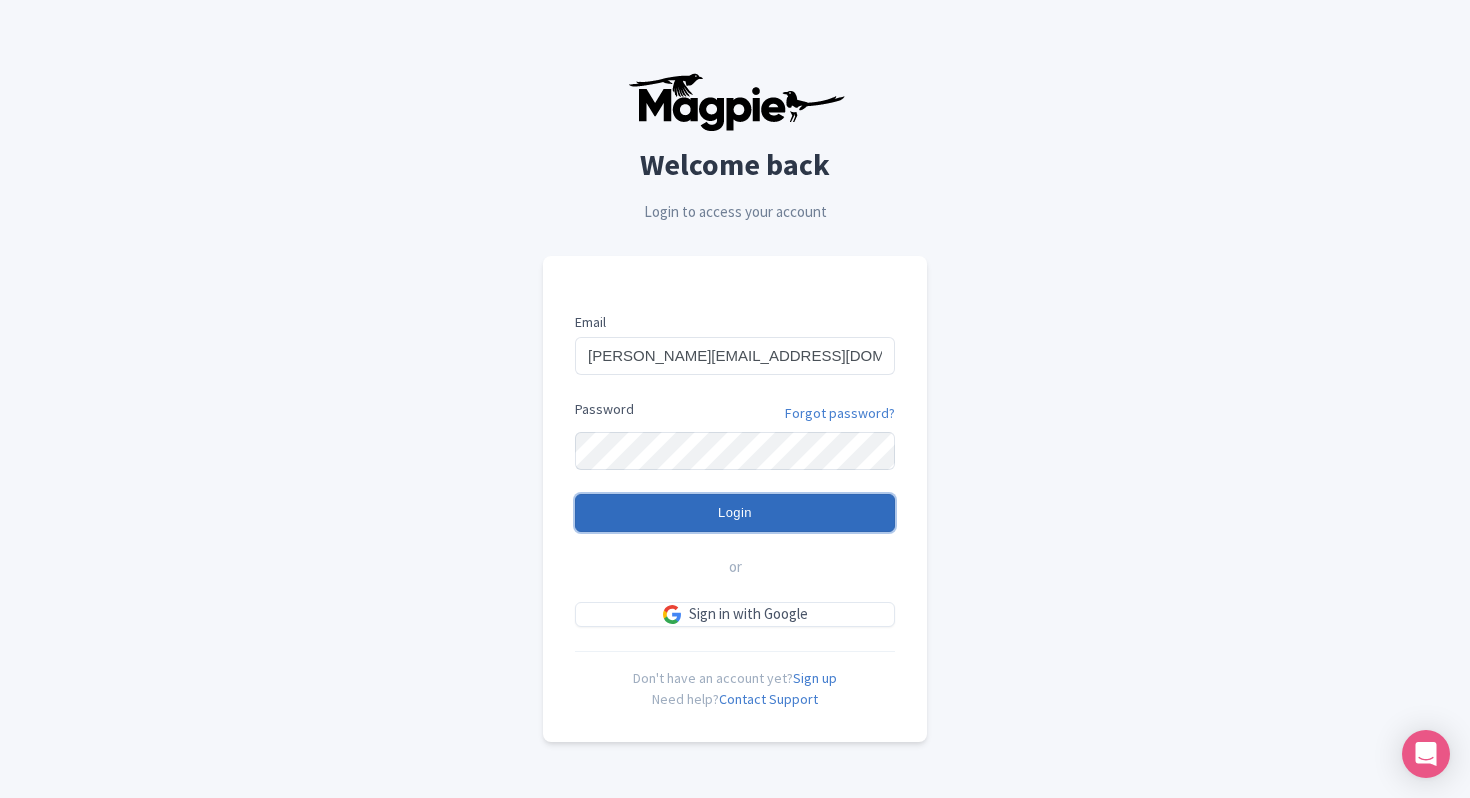 click on "Login" at bounding box center [735, 513] 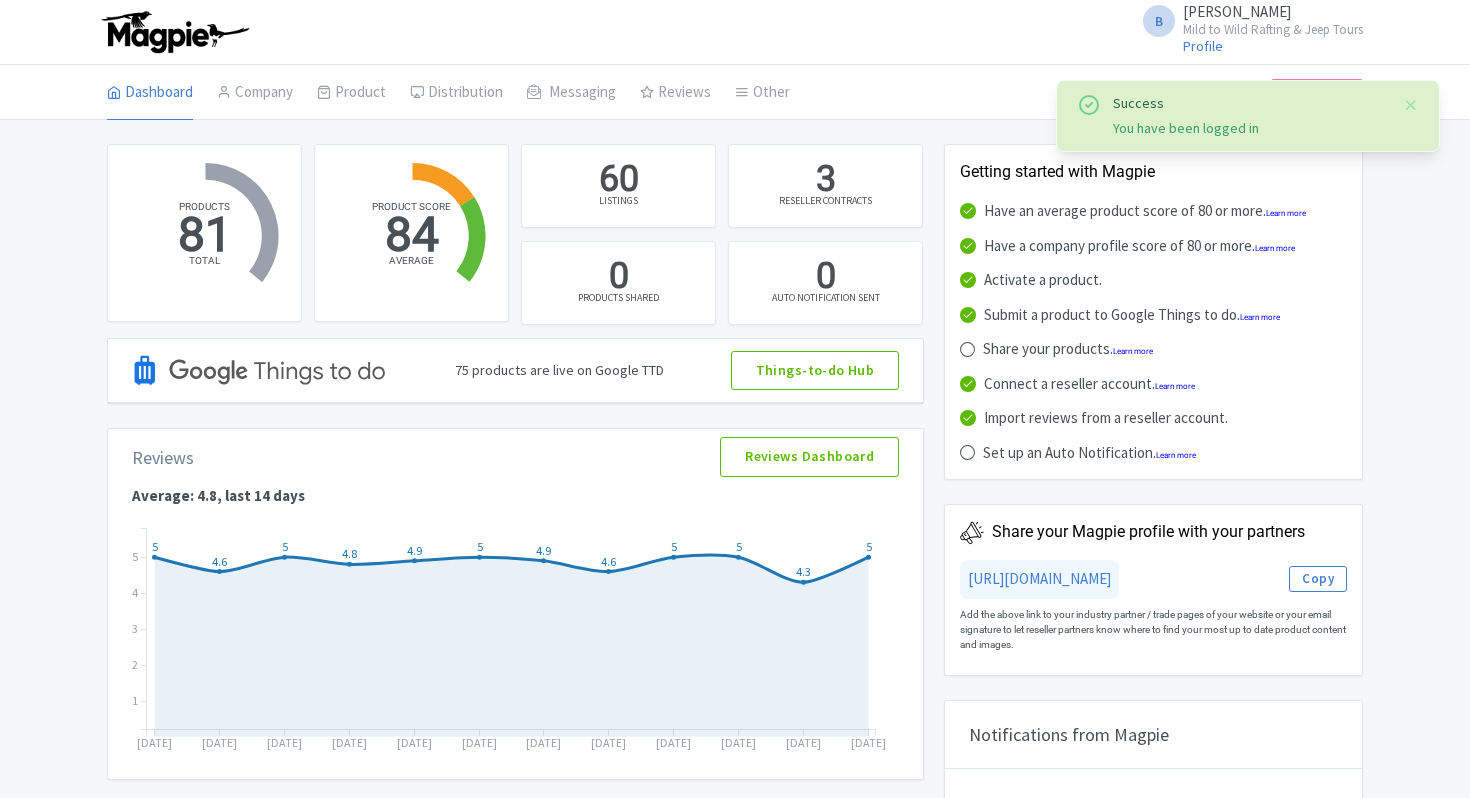 scroll, scrollTop: 0, scrollLeft: 0, axis: both 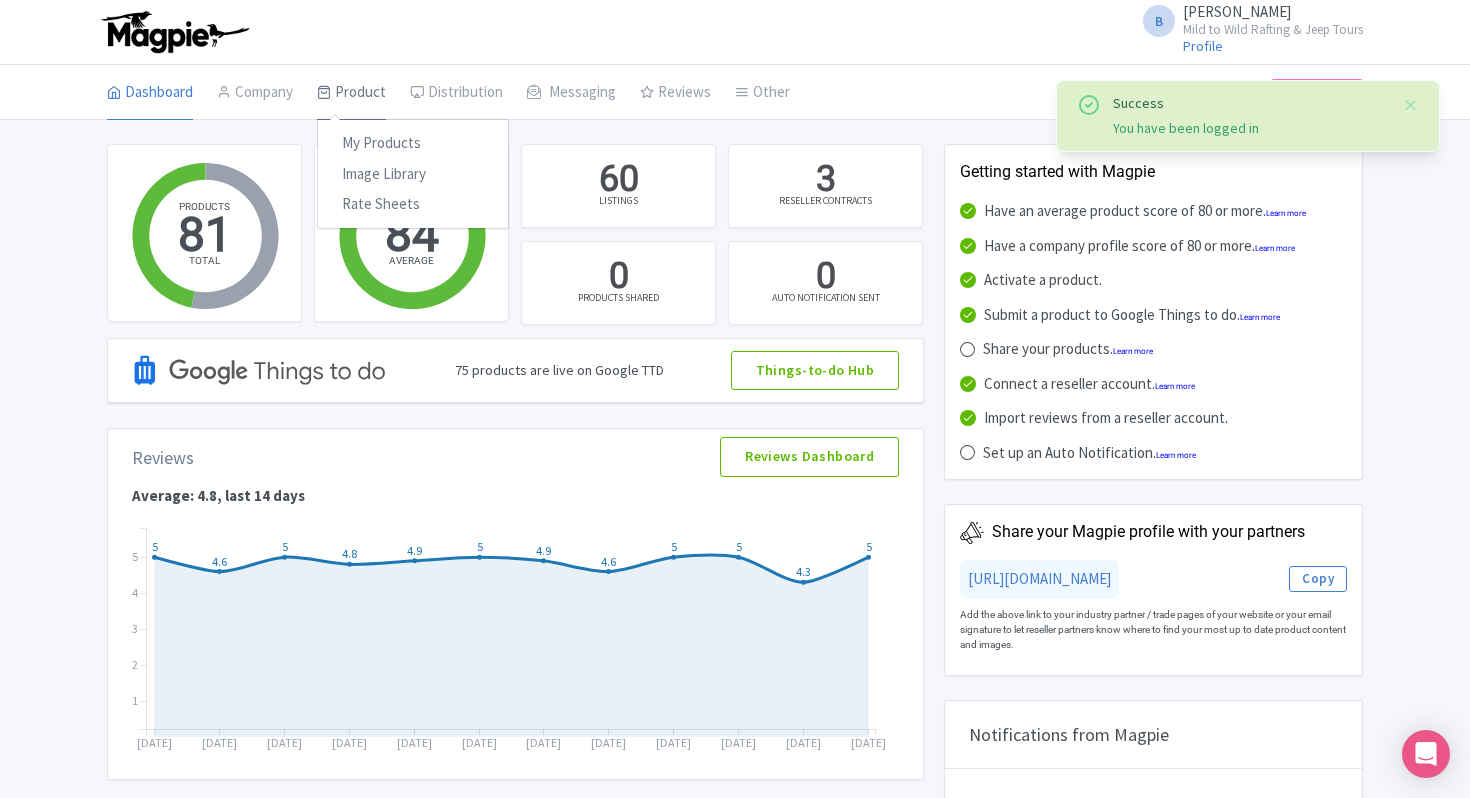click on "Product" at bounding box center [351, 93] 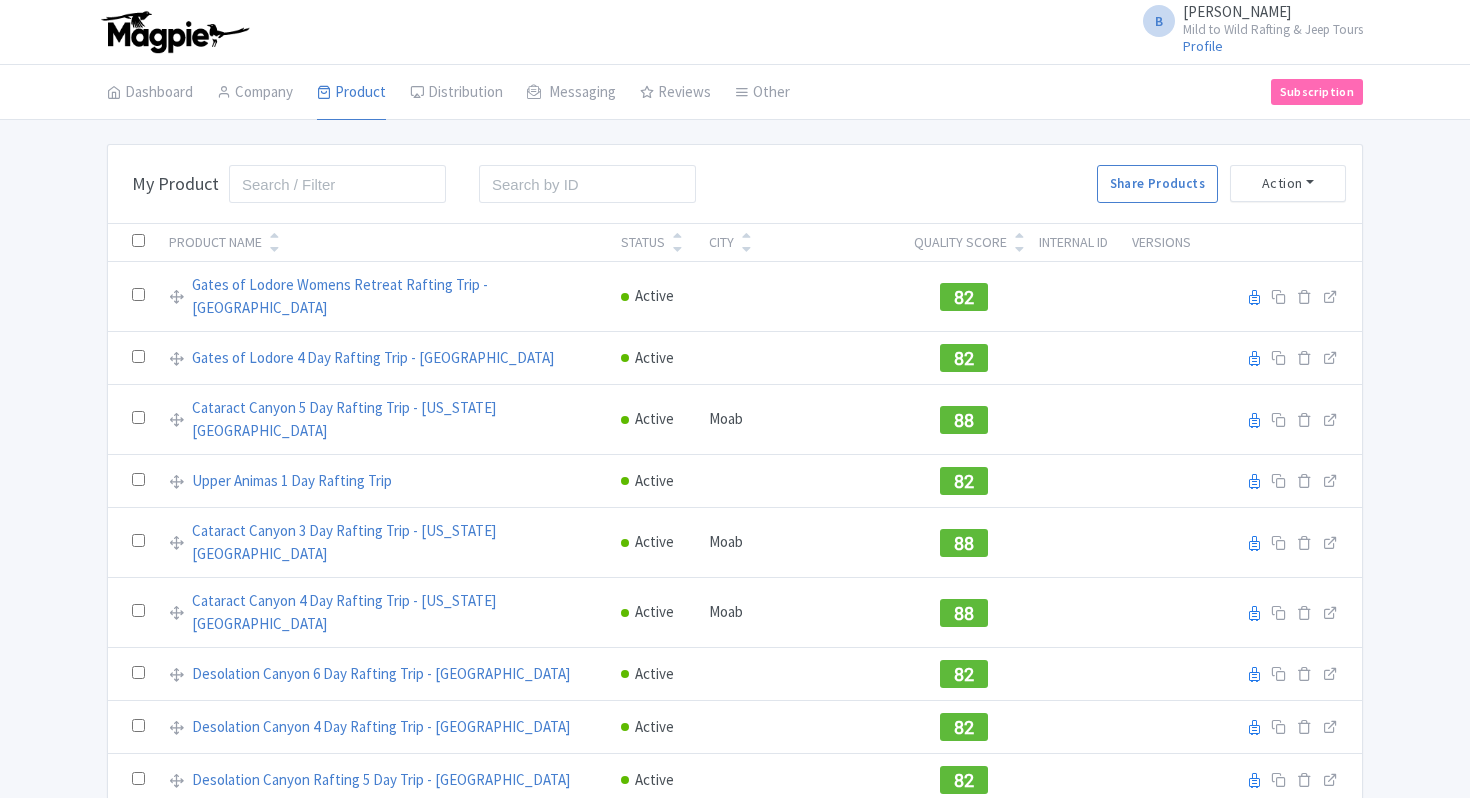 scroll, scrollTop: 0, scrollLeft: 0, axis: both 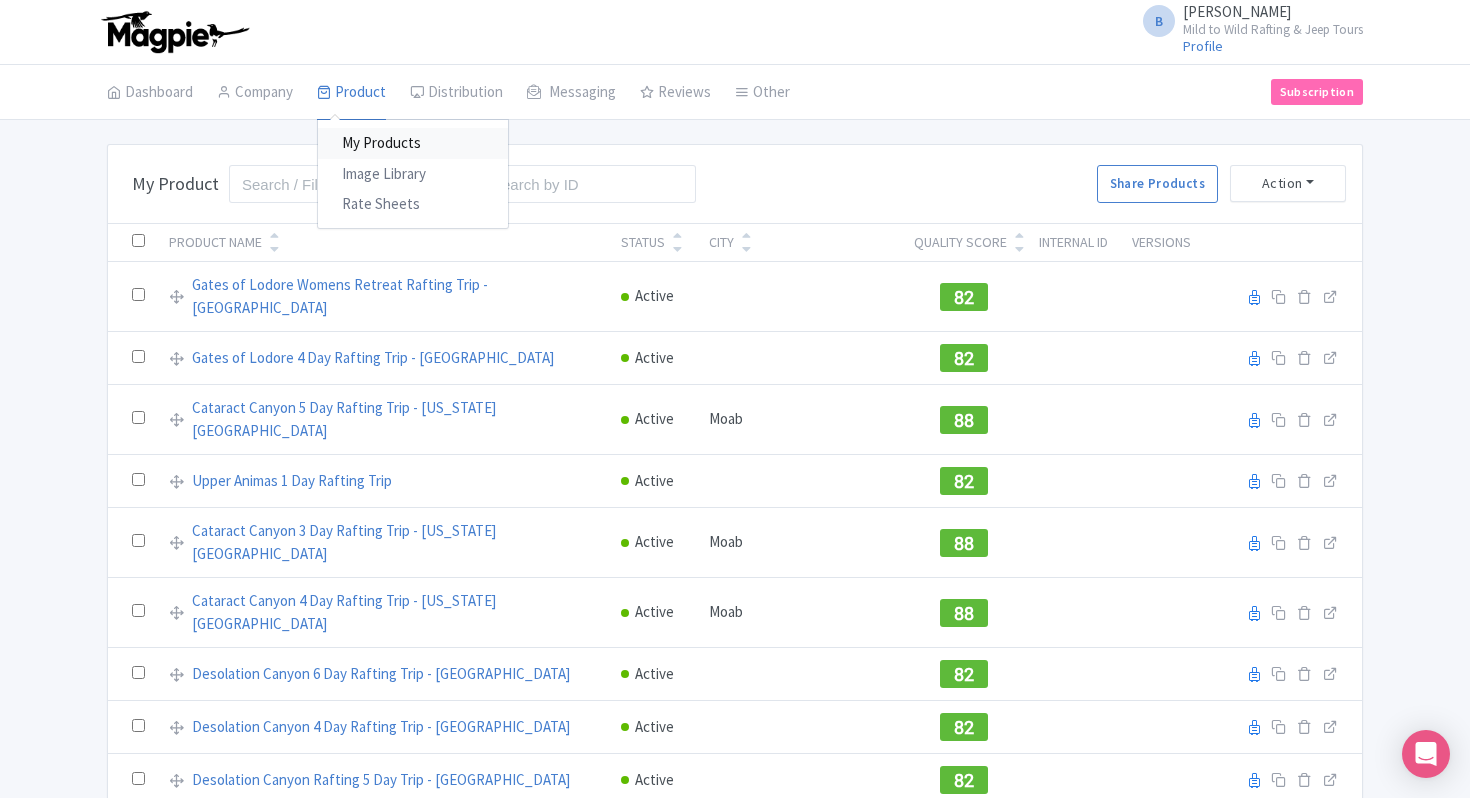 click on "My Products" at bounding box center [413, 143] 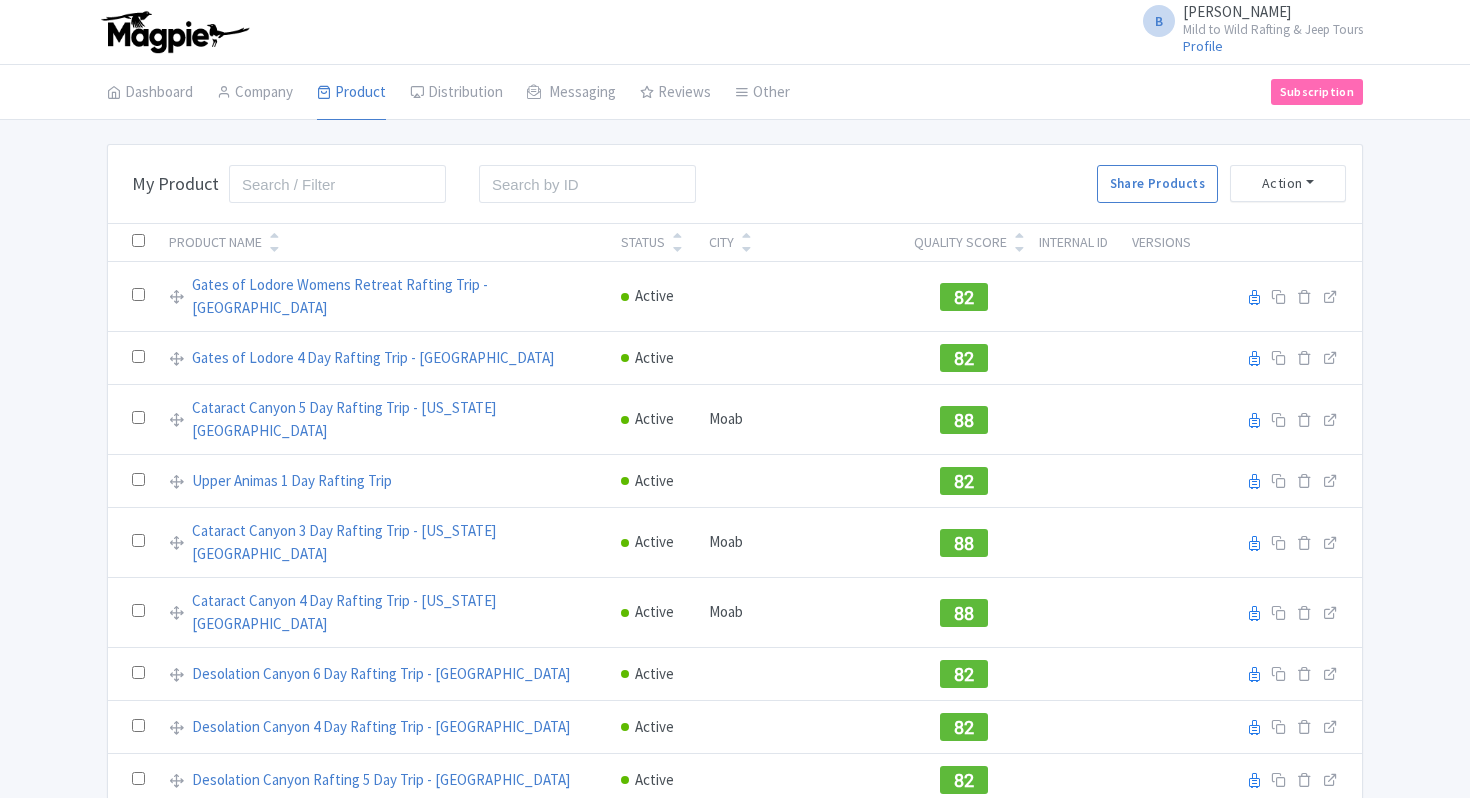 scroll, scrollTop: 0, scrollLeft: 0, axis: both 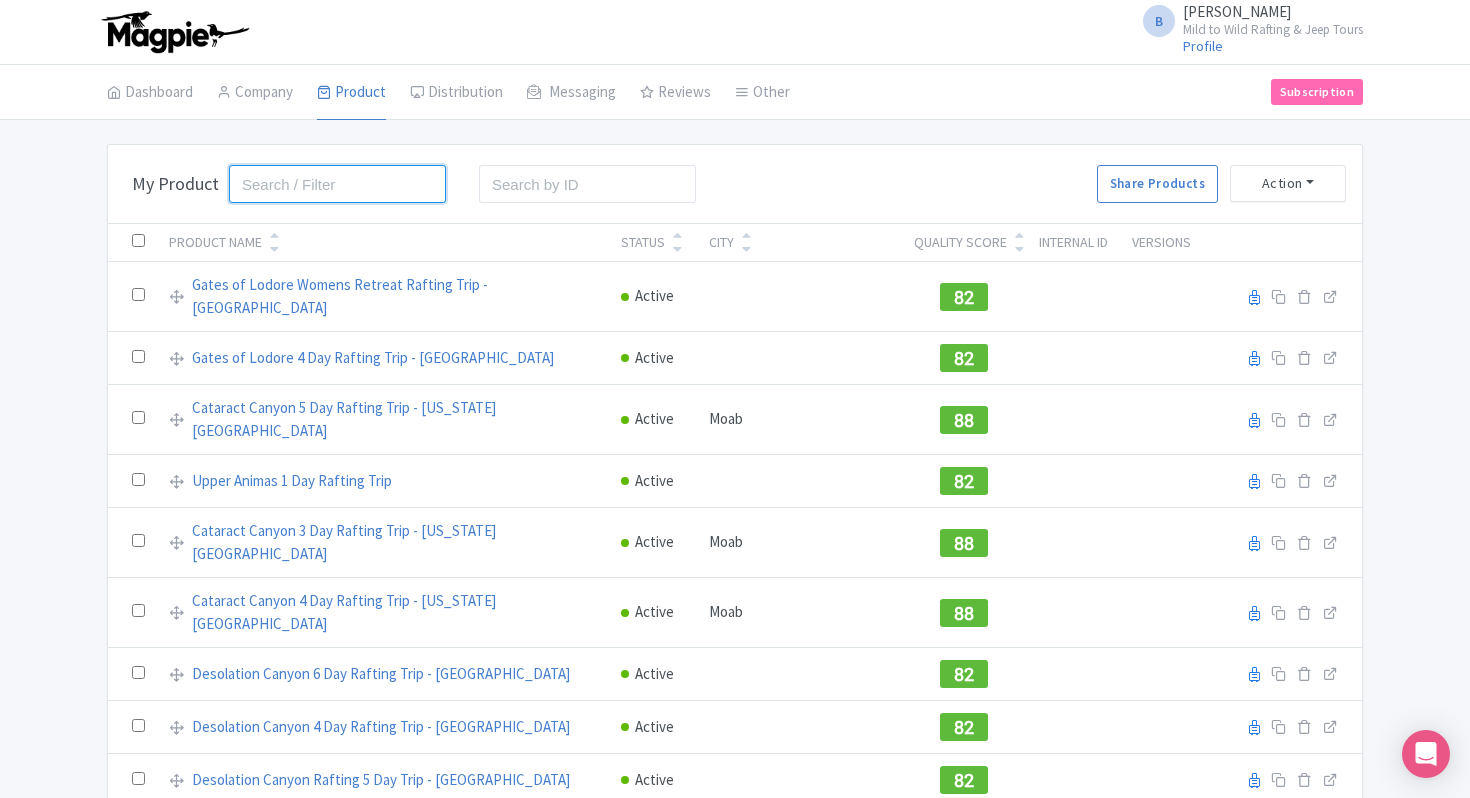 click at bounding box center [337, 184] 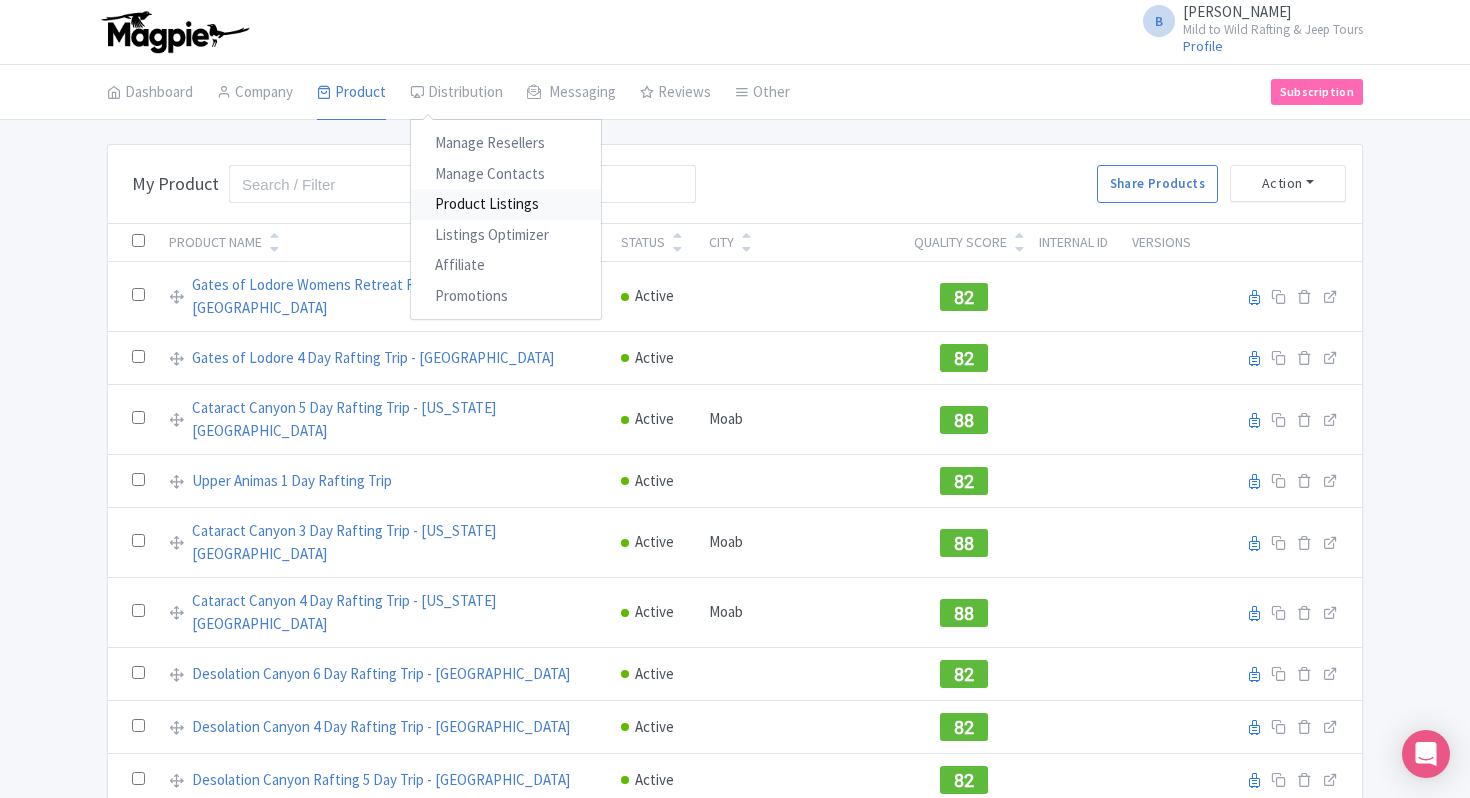 click on "Product Listings" at bounding box center (506, 204) 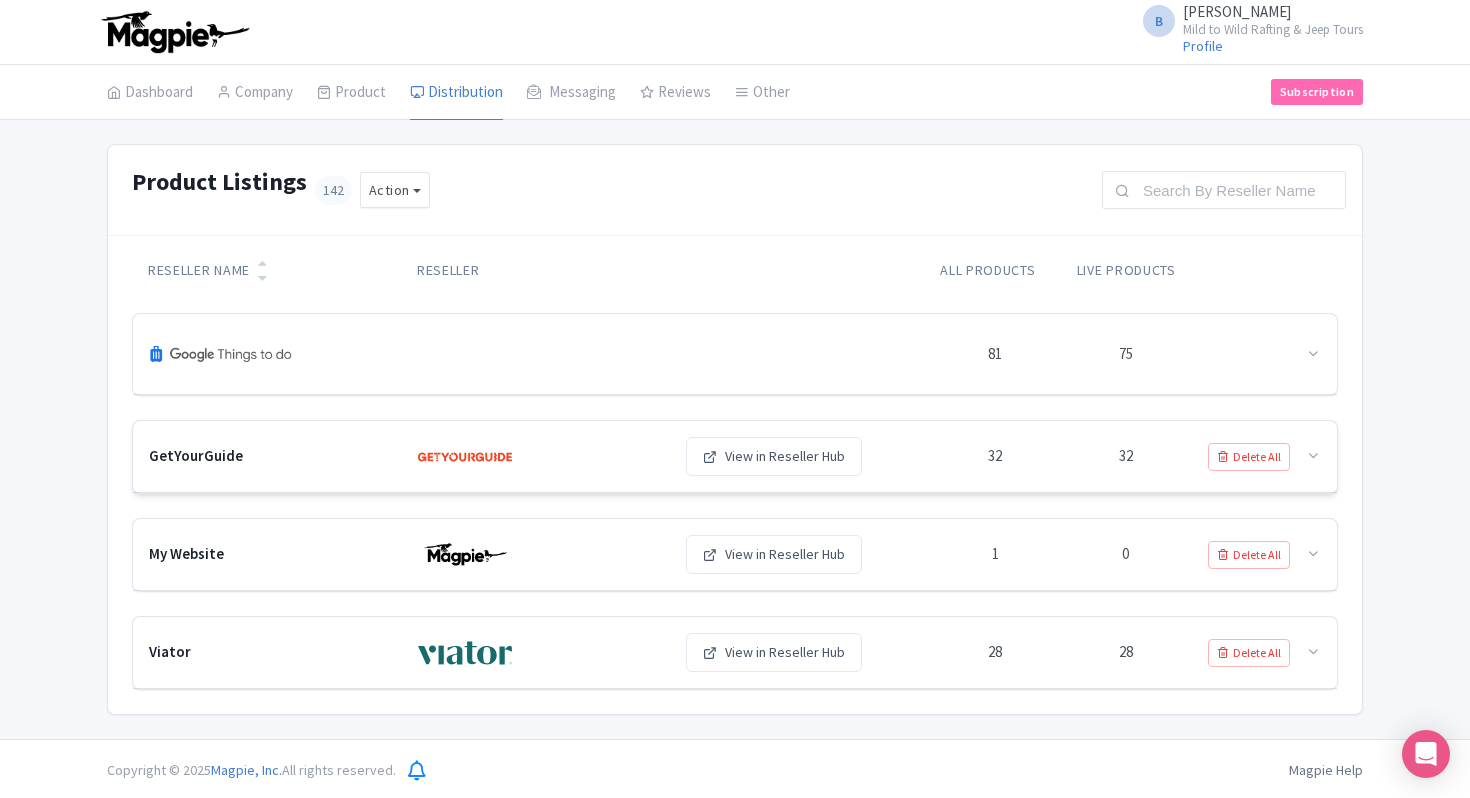 scroll, scrollTop: 3, scrollLeft: 0, axis: vertical 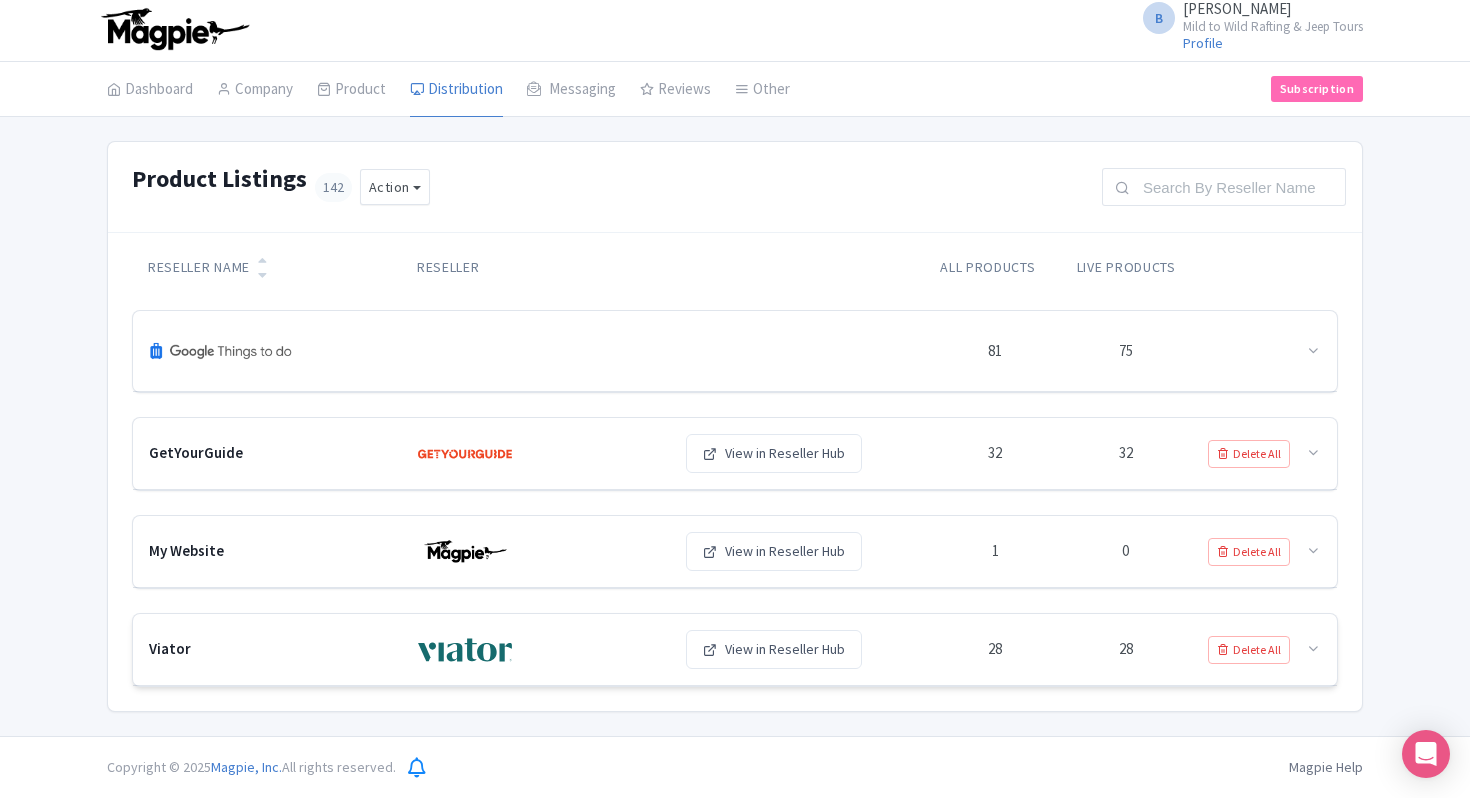 click at bounding box center [465, 650] 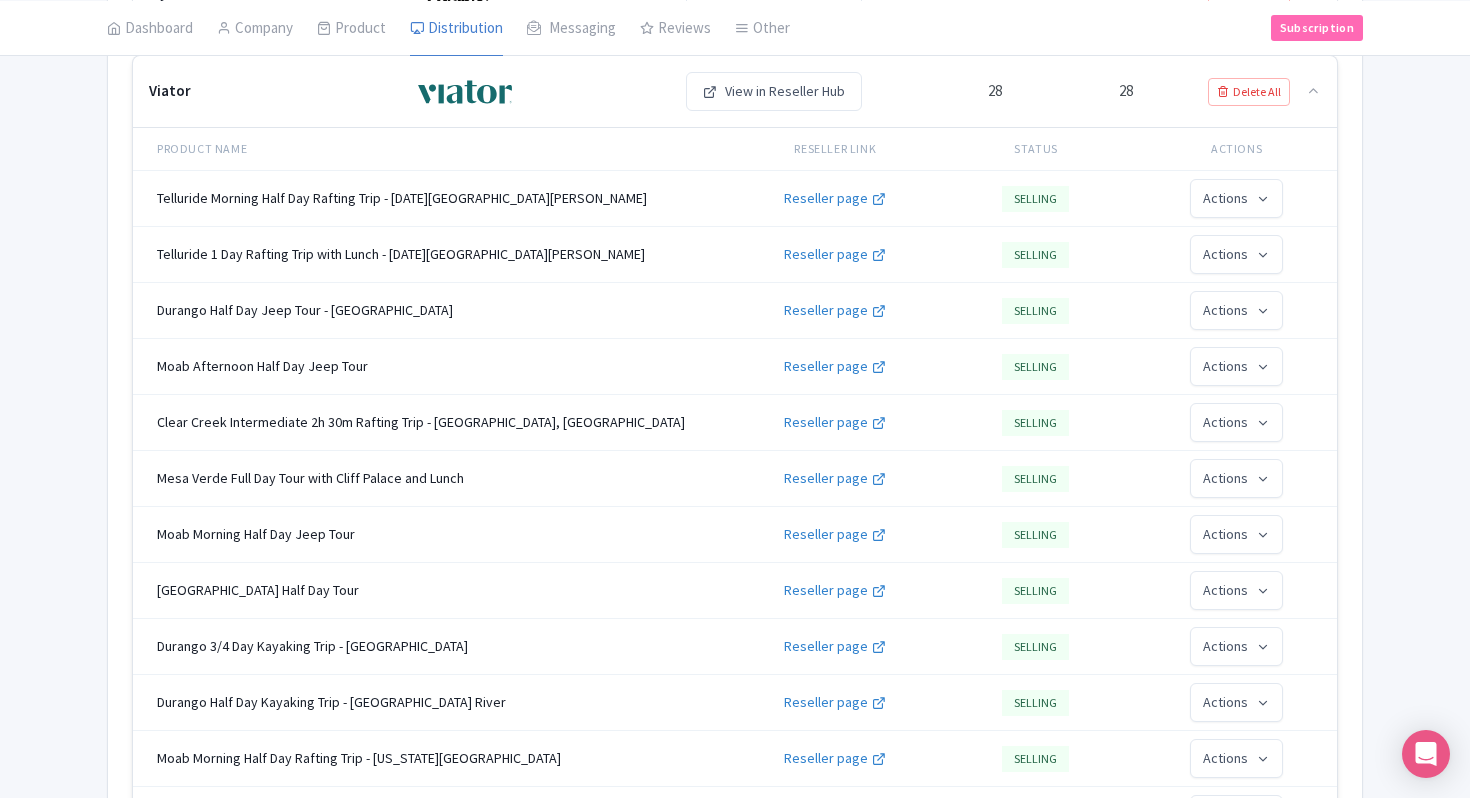 scroll, scrollTop: 563, scrollLeft: 0, axis: vertical 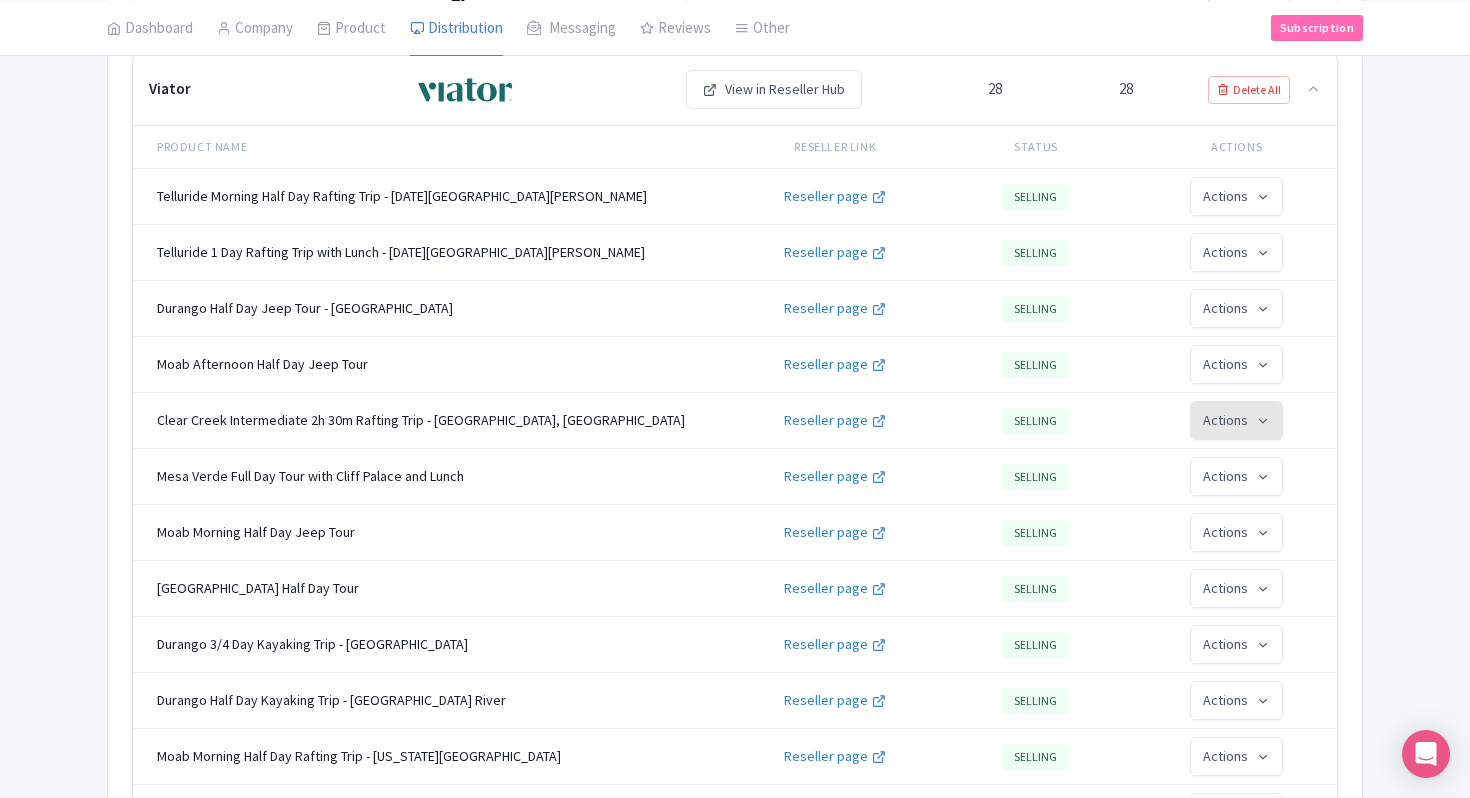 click on "Actions" at bounding box center [1236, 420] 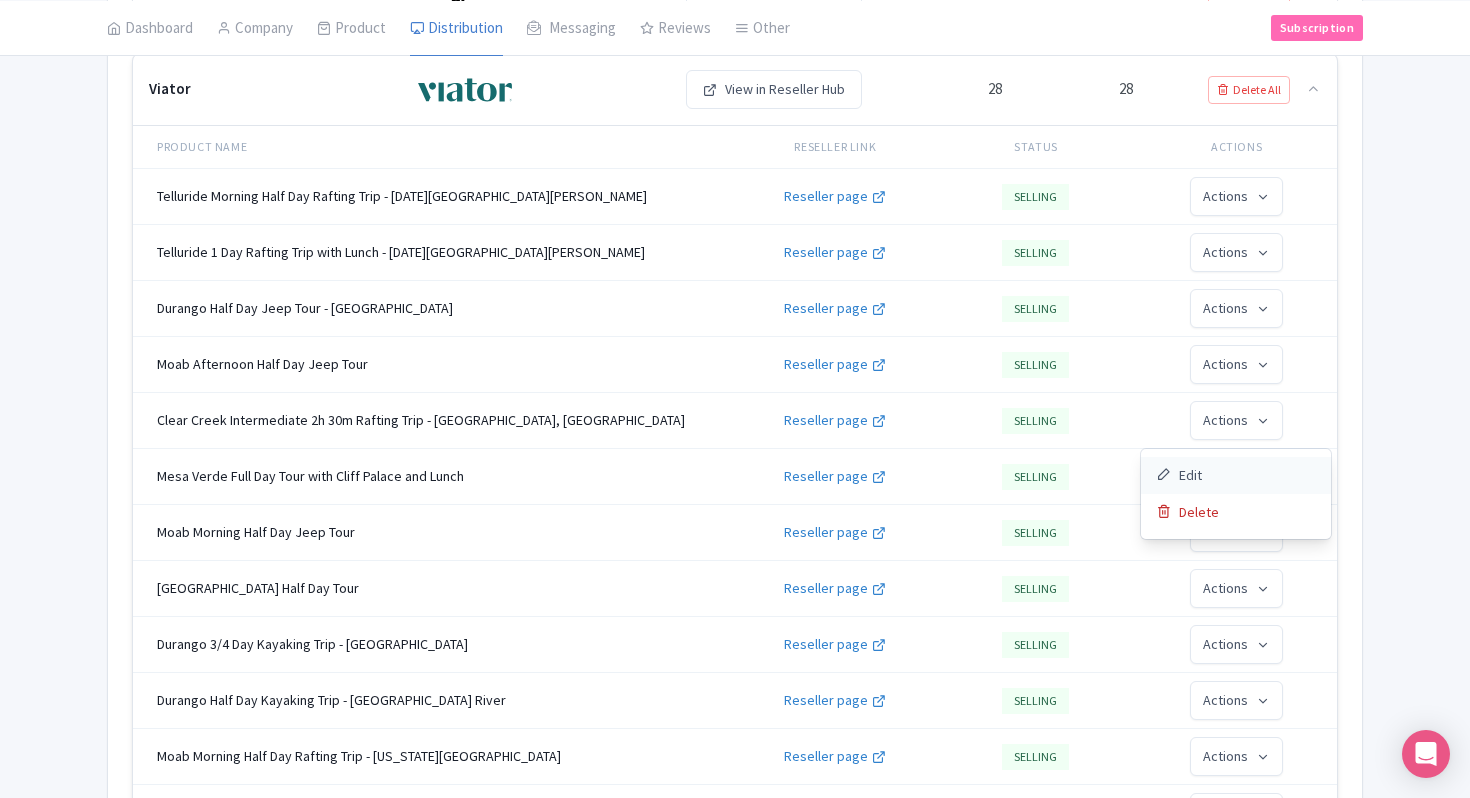 click on "Edit" at bounding box center [1236, 475] 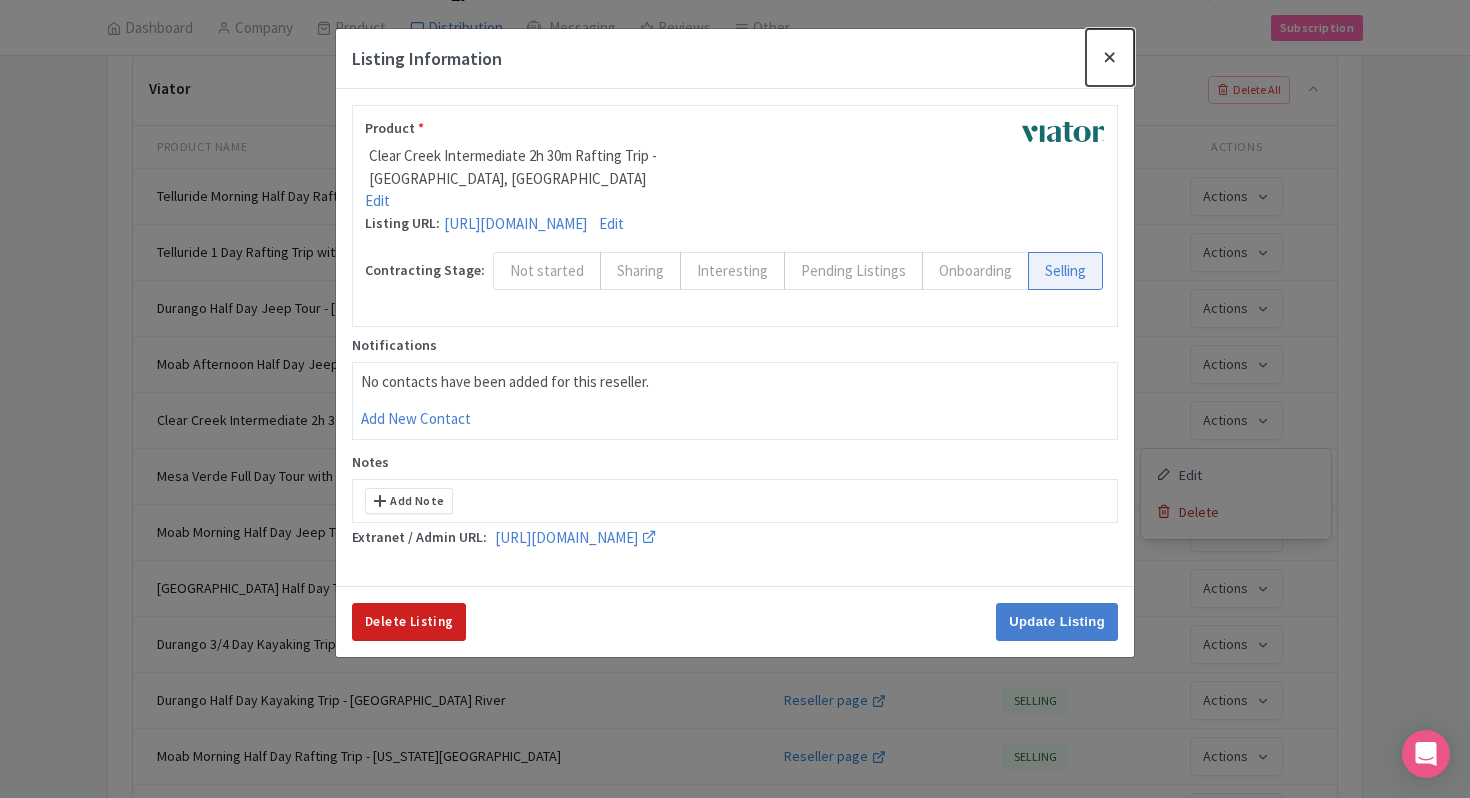 click at bounding box center [1110, 57] 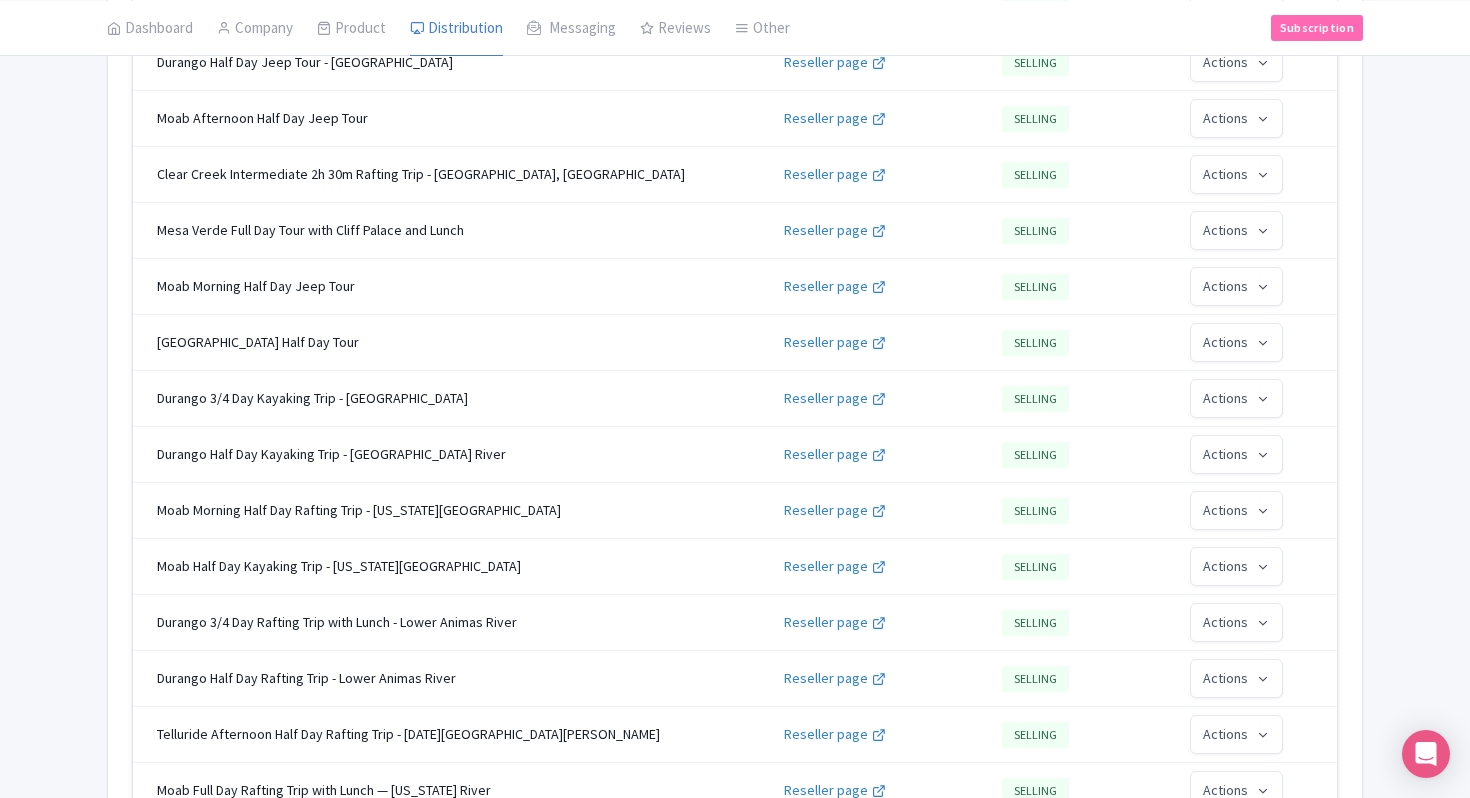 scroll, scrollTop: 830, scrollLeft: 0, axis: vertical 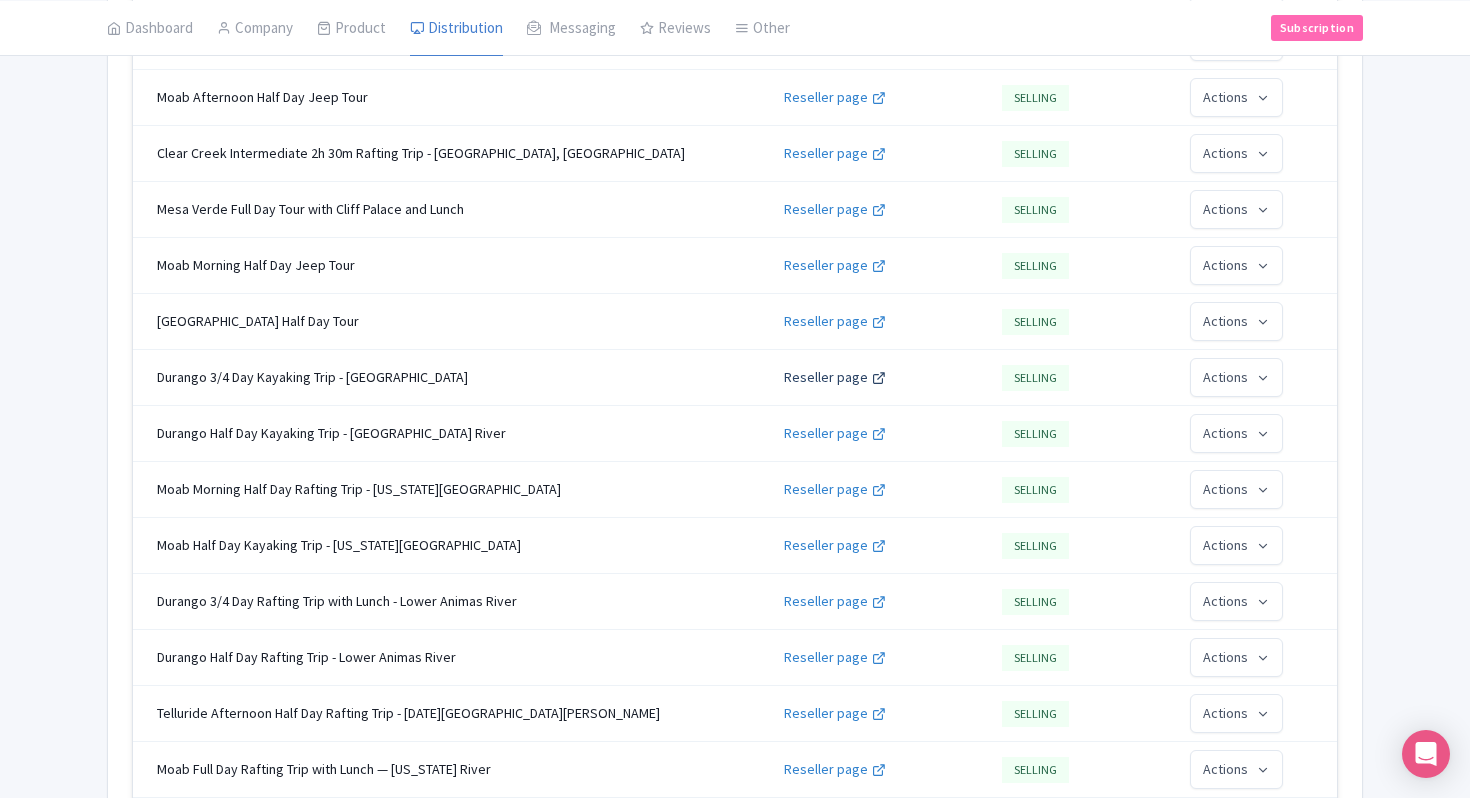 click on "Reseller page" at bounding box center [826, 377] 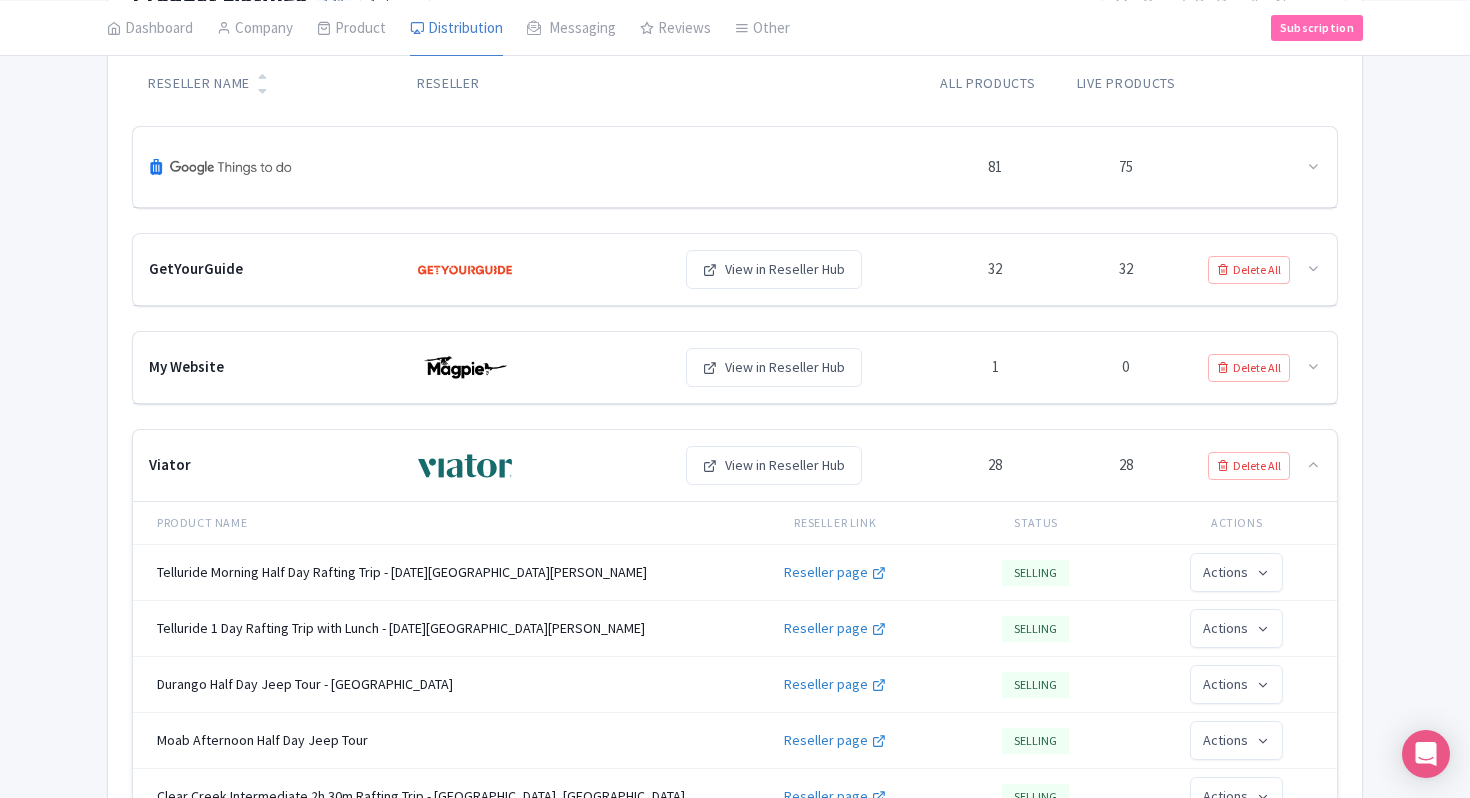 scroll, scrollTop: 235, scrollLeft: 0, axis: vertical 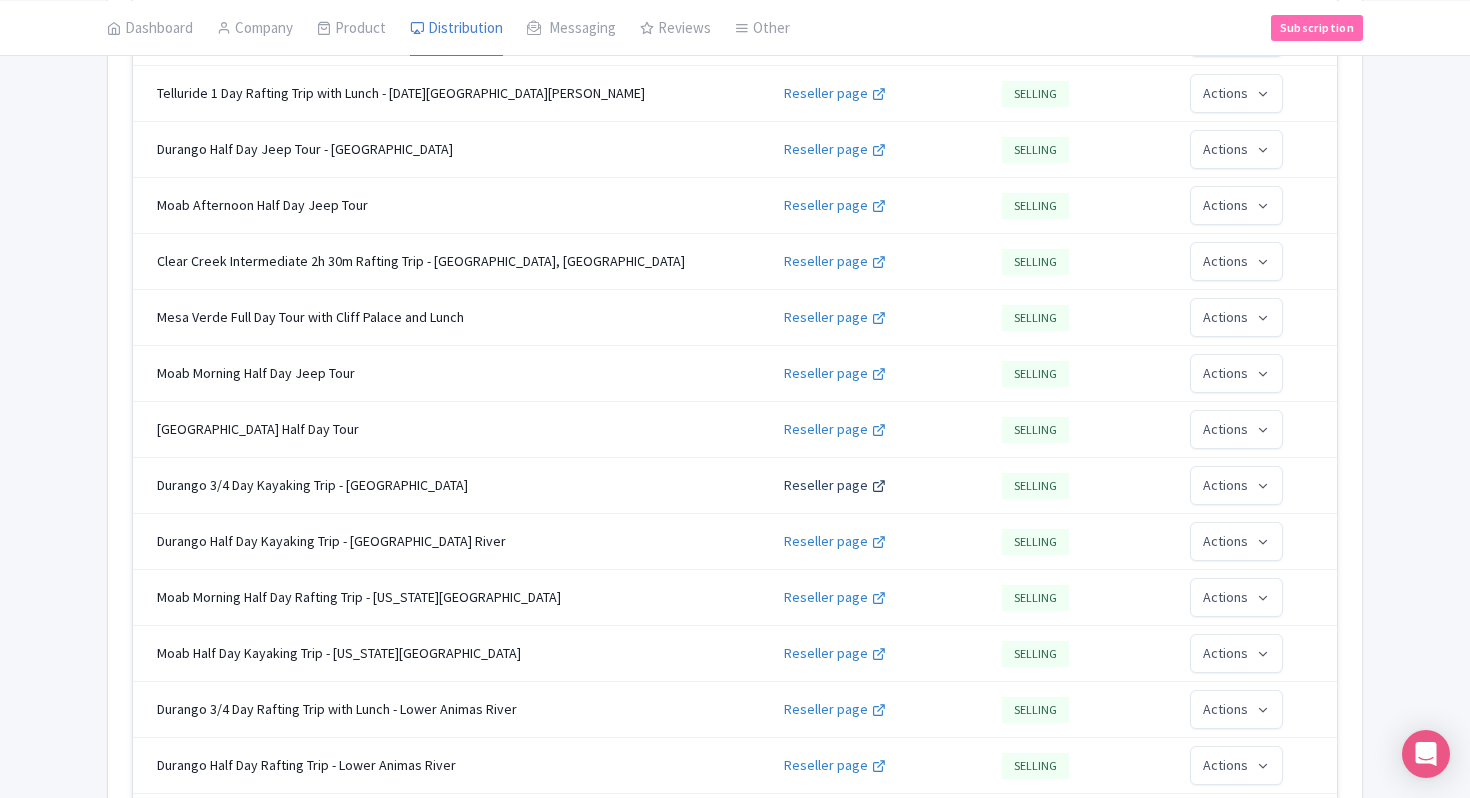 click on "Reseller page" at bounding box center (826, 485) 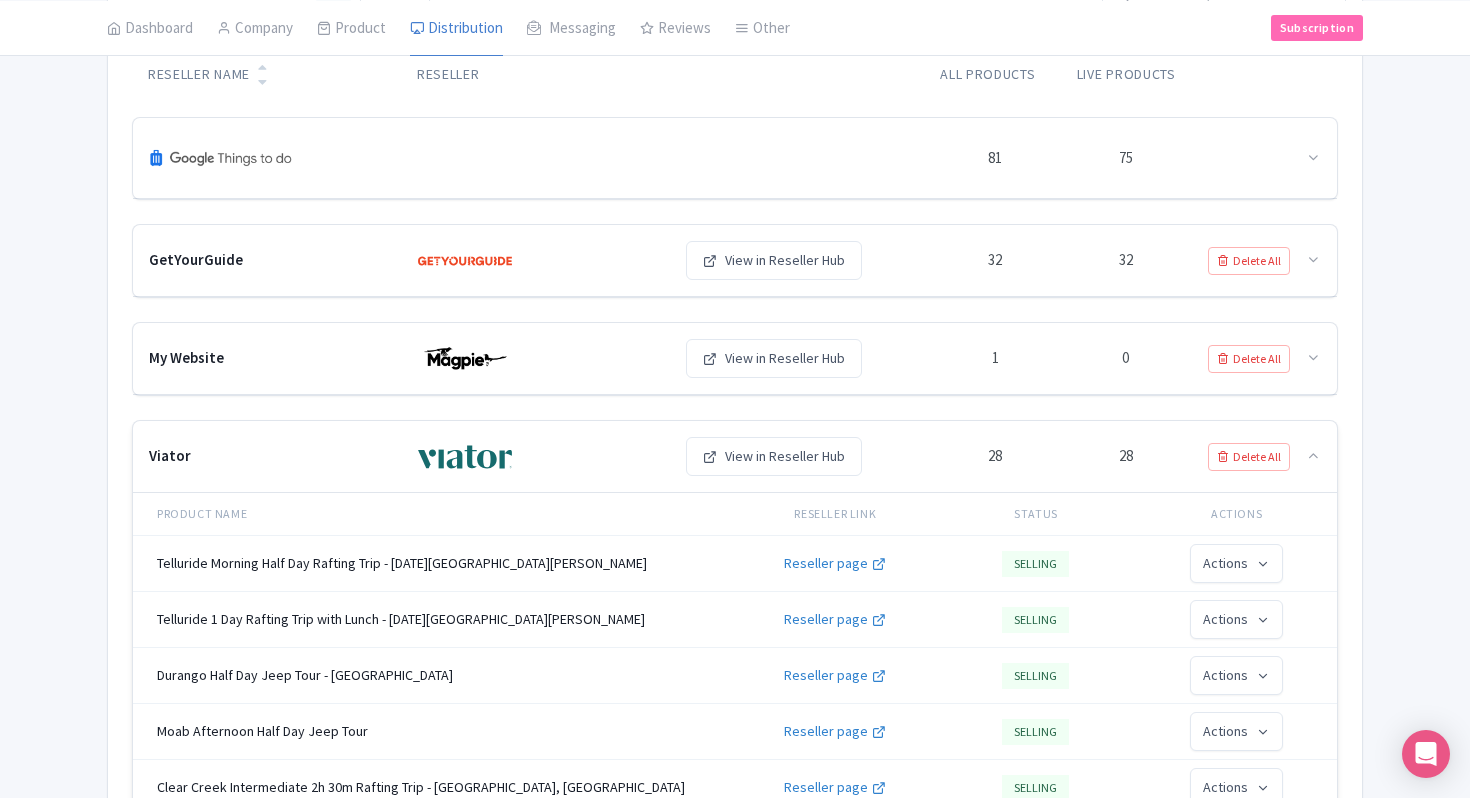 scroll, scrollTop: 0, scrollLeft: 0, axis: both 